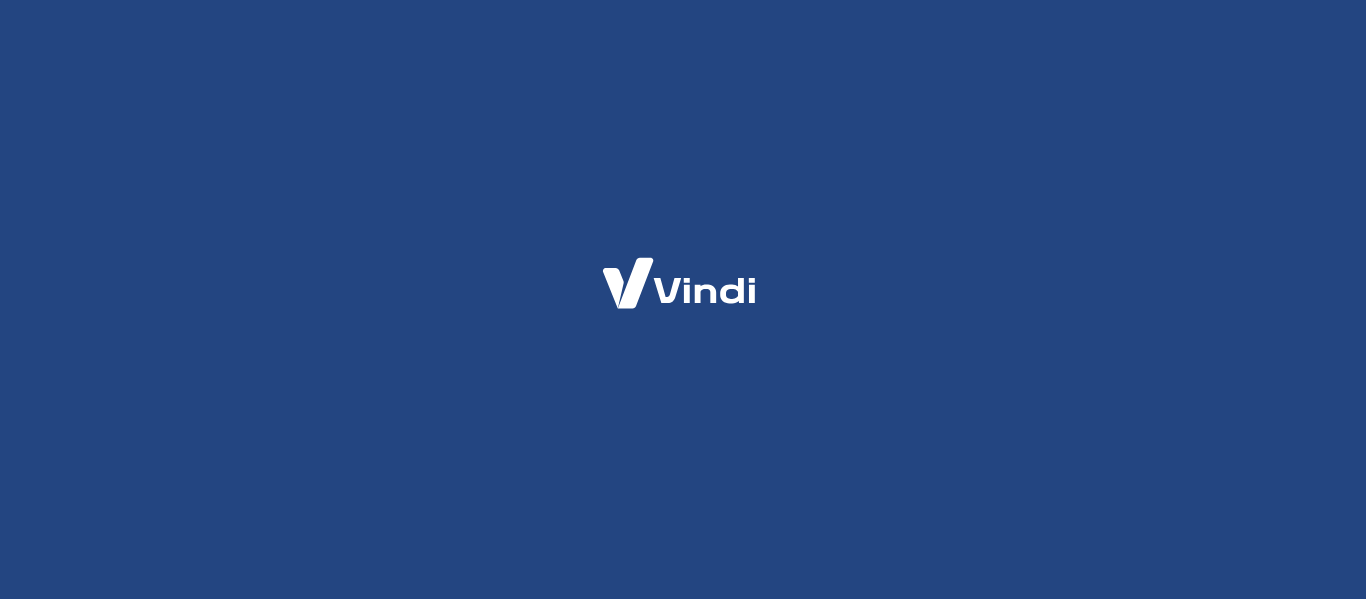 scroll, scrollTop: 0, scrollLeft: 0, axis: both 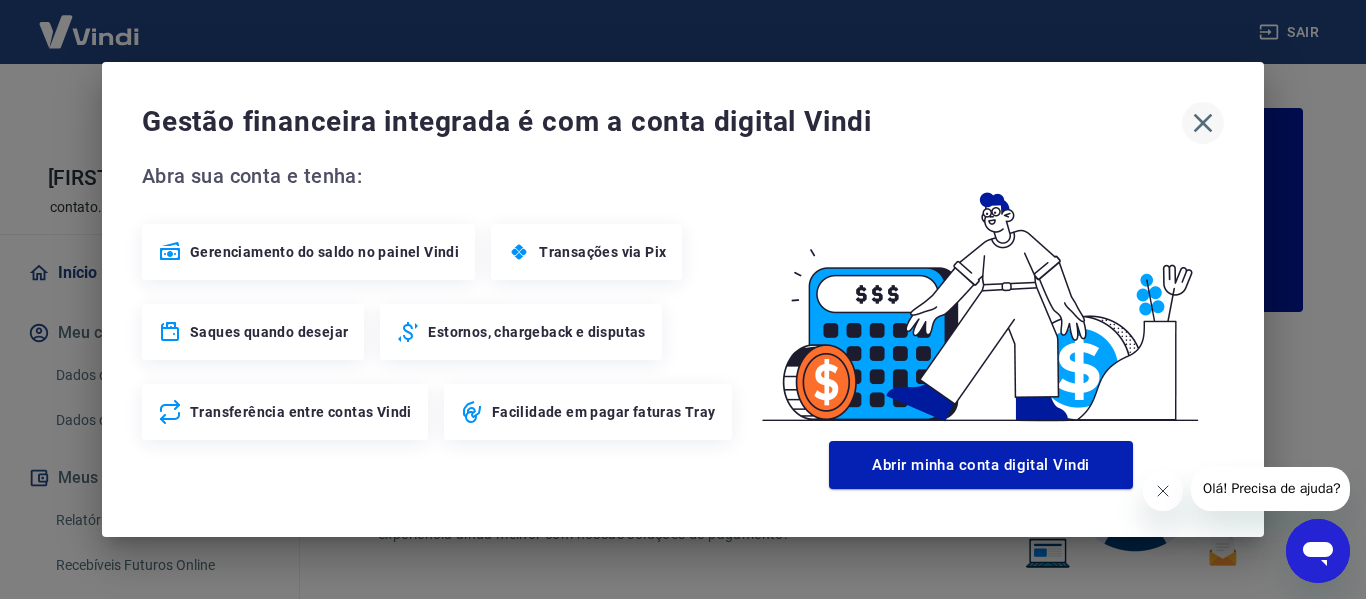 click 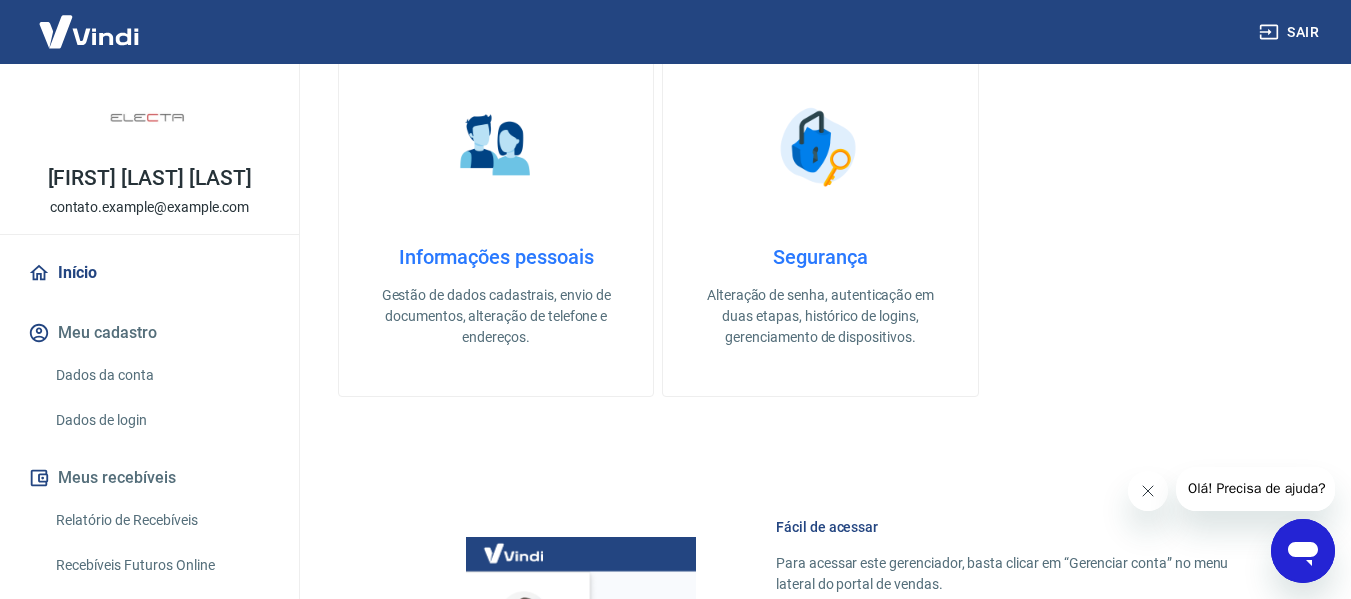 scroll, scrollTop: 900, scrollLeft: 0, axis: vertical 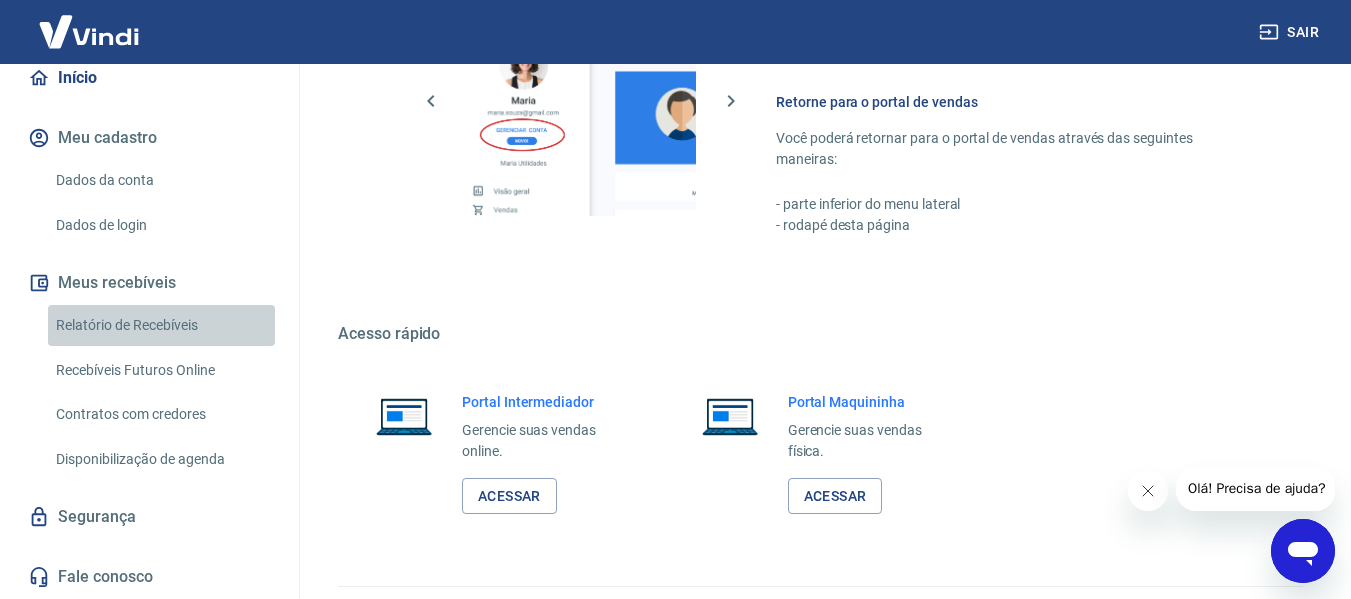 click on "Relatório de Recebíveis" at bounding box center (161, 325) 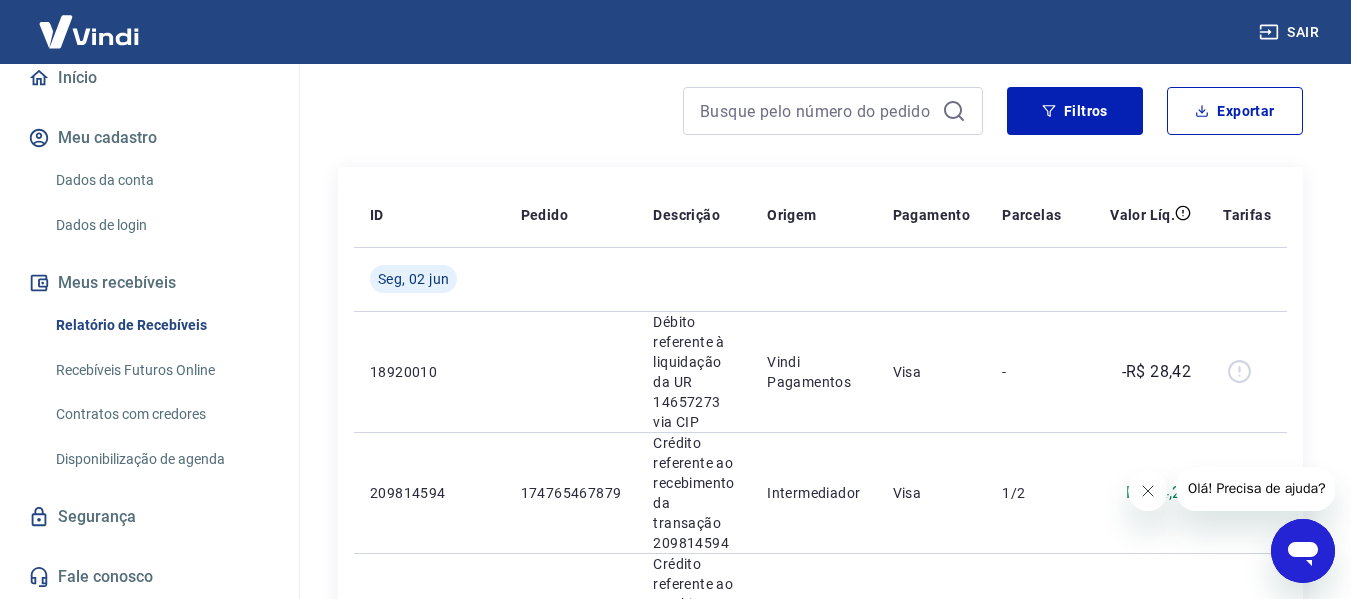 scroll, scrollTop: 0, scrollLeft: 0, axis: both 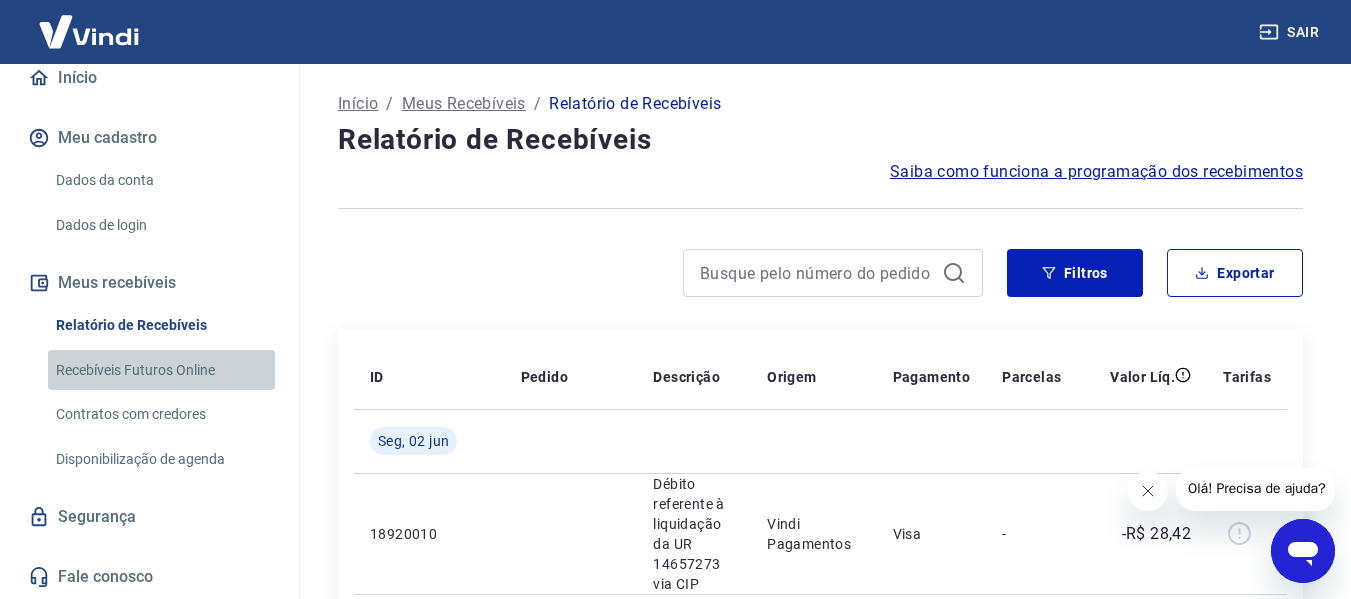 click on "Recebíveis Futuros Online" at bounding box center (161, 370) 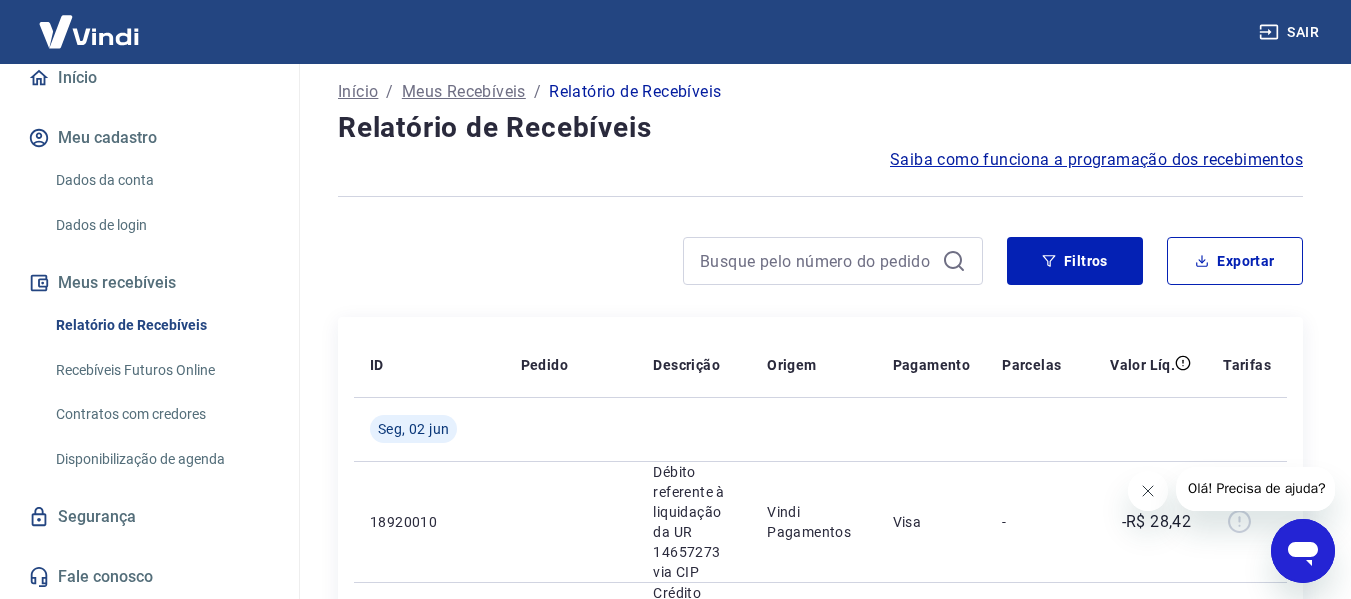 scroll, scrollTop: 0, scrollLeft: 0, axis: both 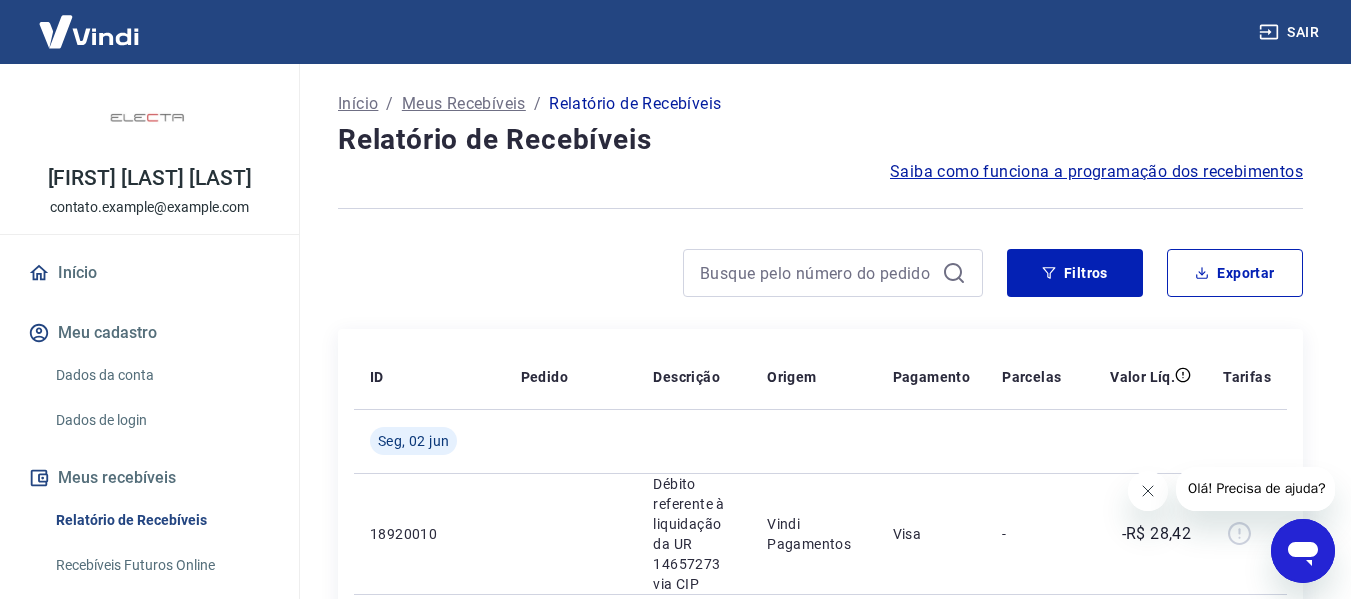 click at bounding box center [89, 31] 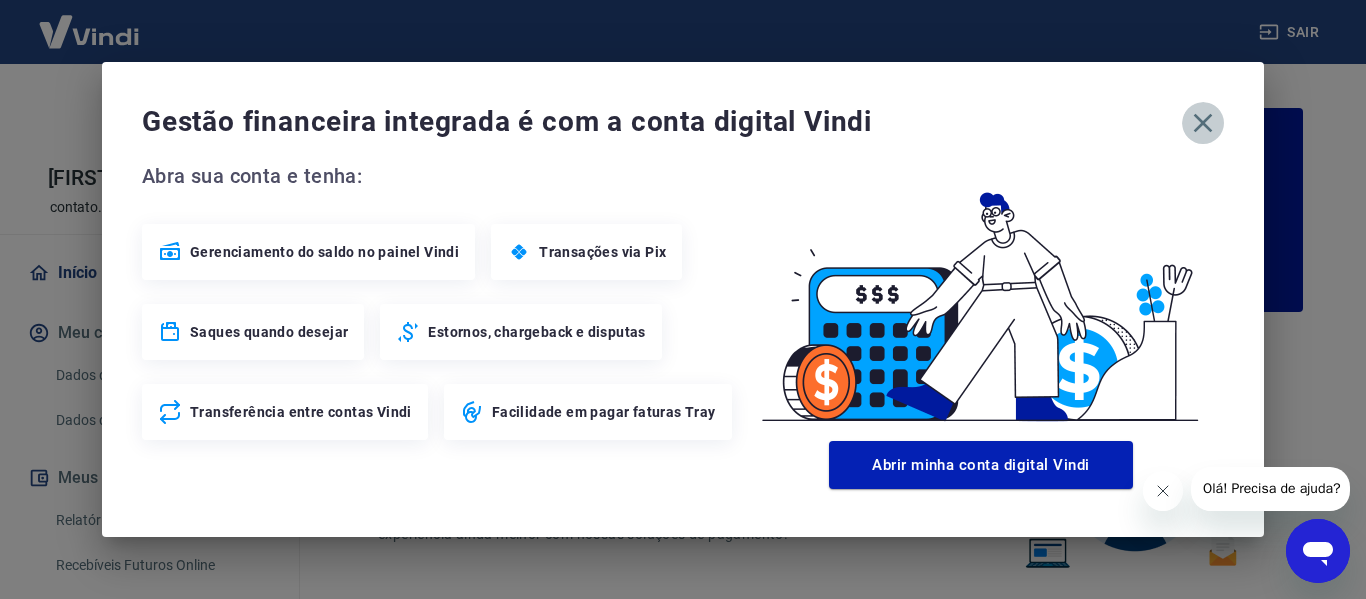 click 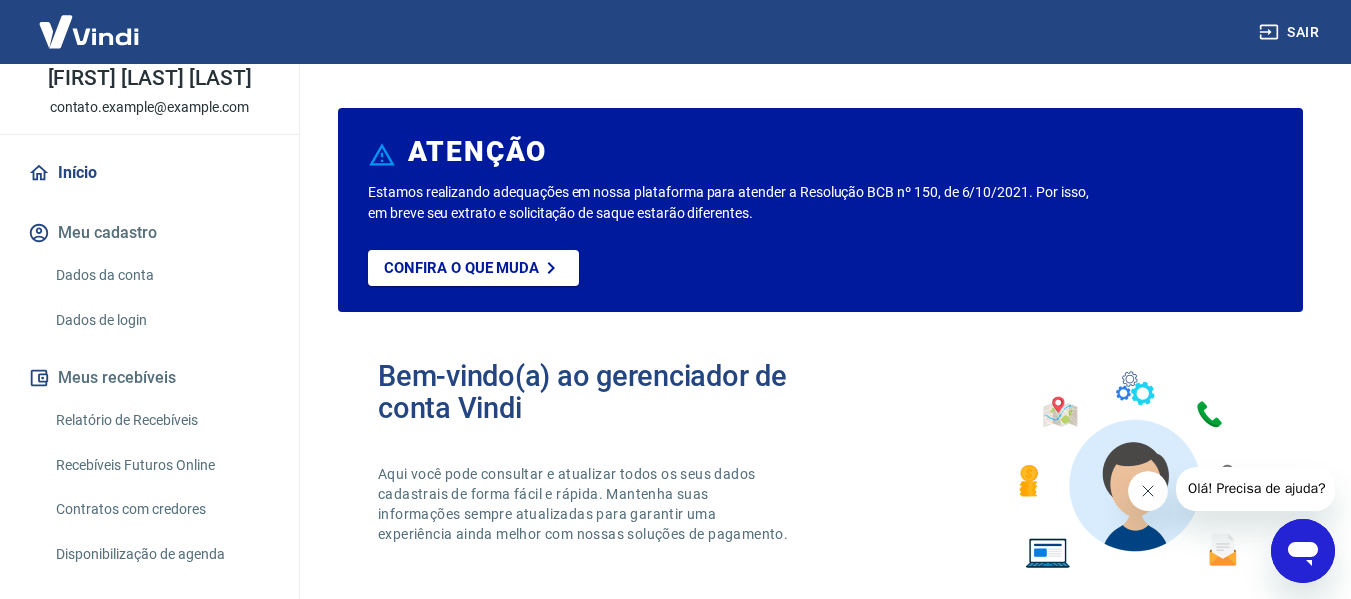 scroll, scrollTop: 195, scrollLeft: 0, axis: vertical 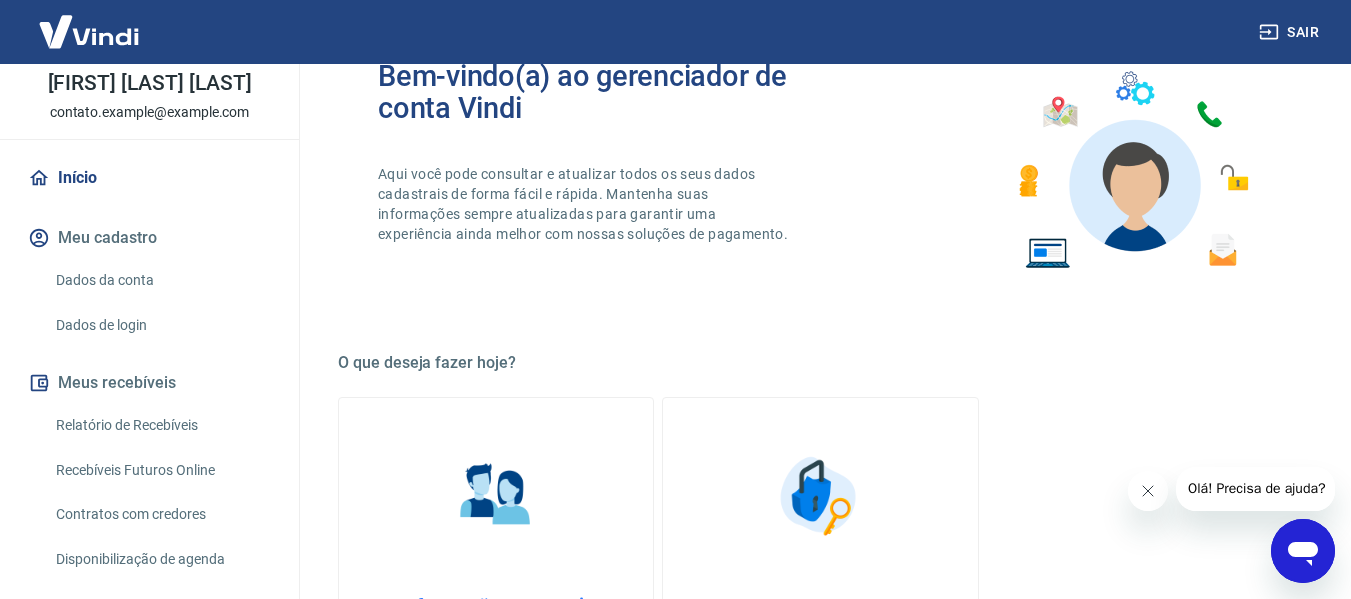 click on "Meus recebíveis" at bounding box center (149, 383) 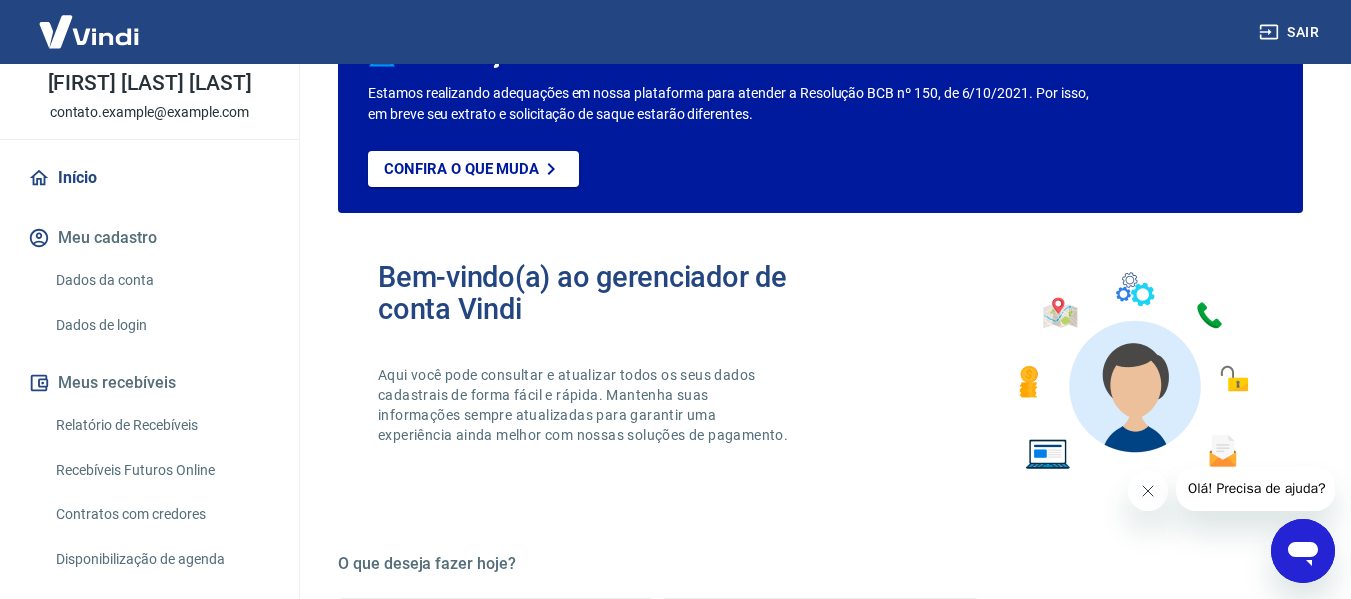 scroll, scrollTop: 100, scrollLeft: 0, axis: vertical 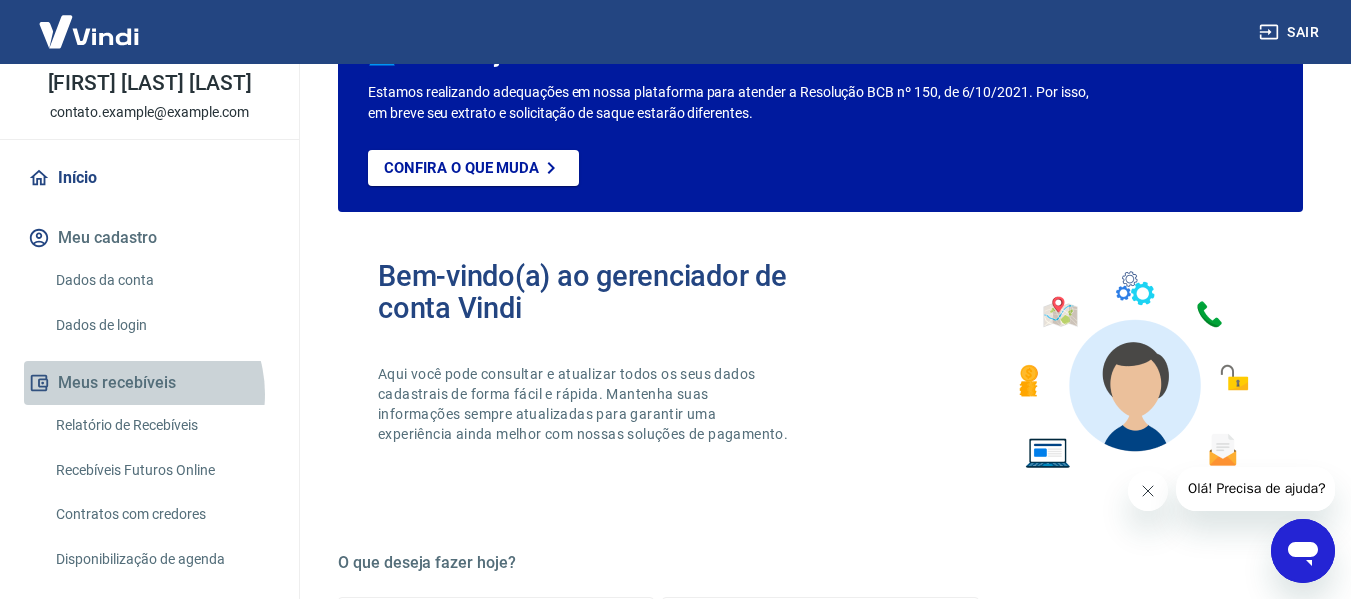 click on "Meus recebíveis" at bounding box center [149, 383] 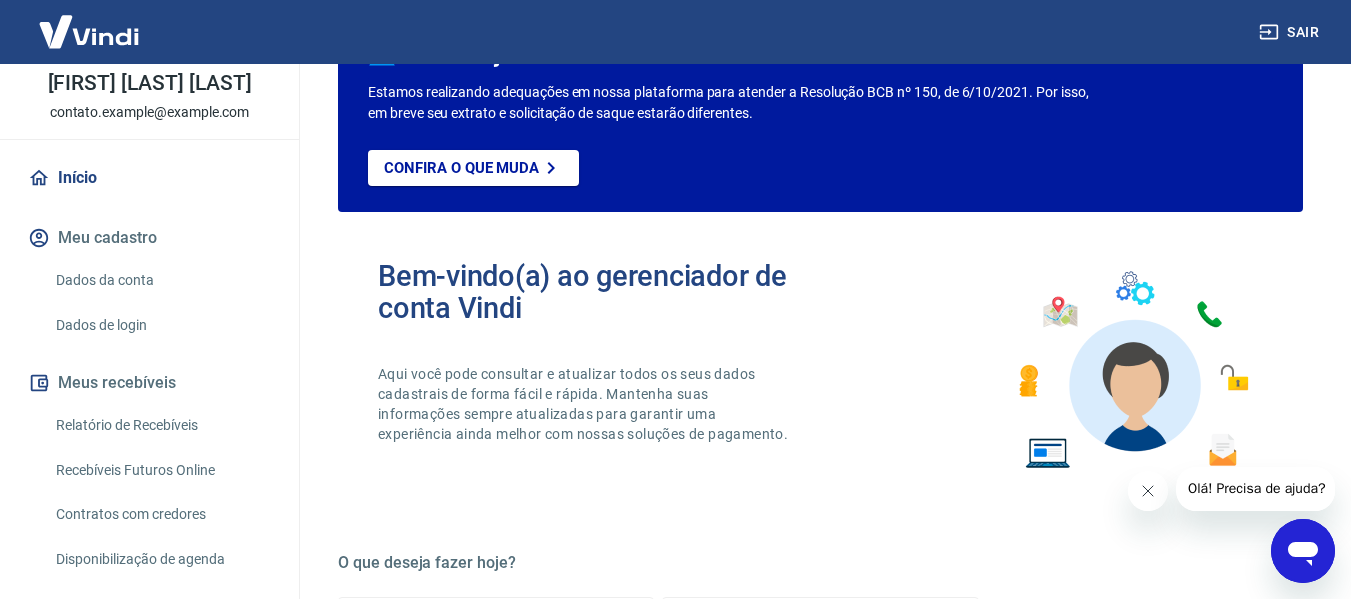 click on "Relatório de Recebíveis" at bounding box center [161, 425] 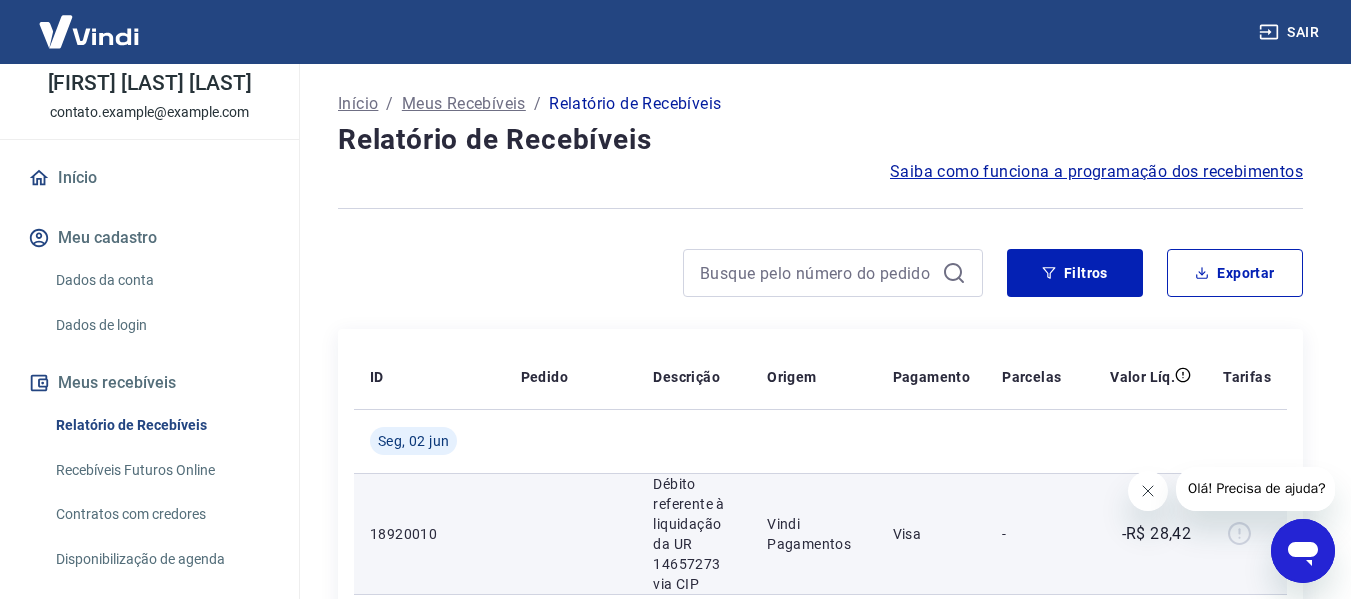 scroll, scrollTop: 100, scrollLeft: 0, axis: vertical 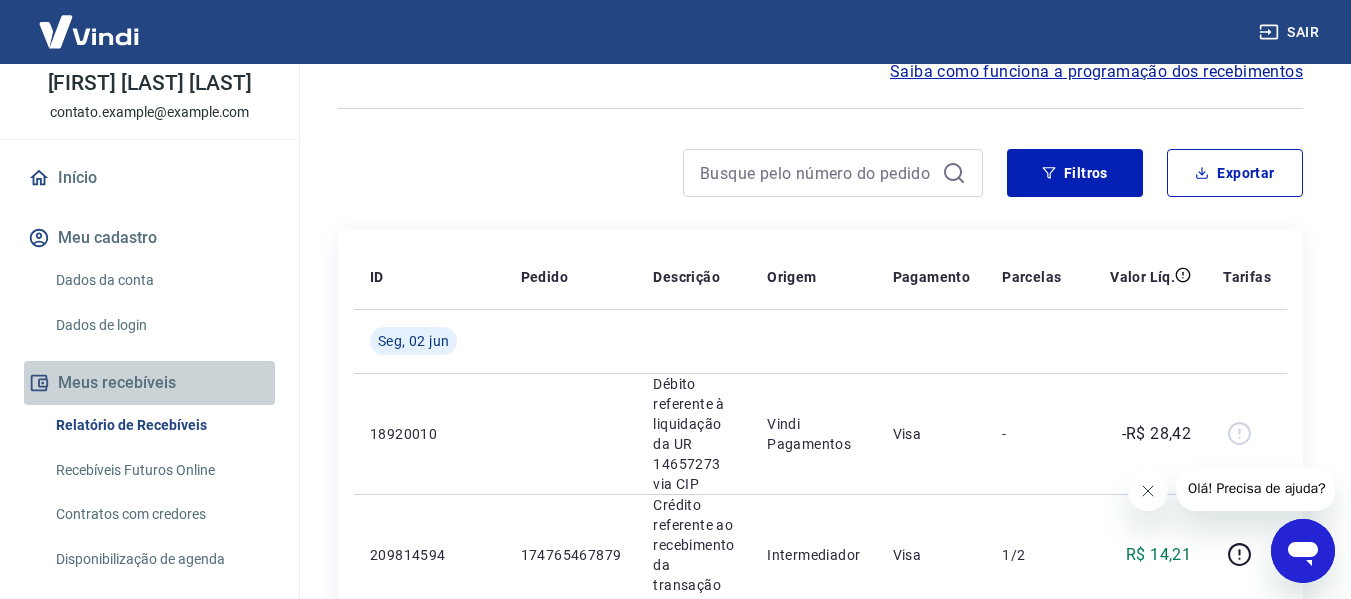 click on "Meus recebíveis" at bounding box center [149, 383] 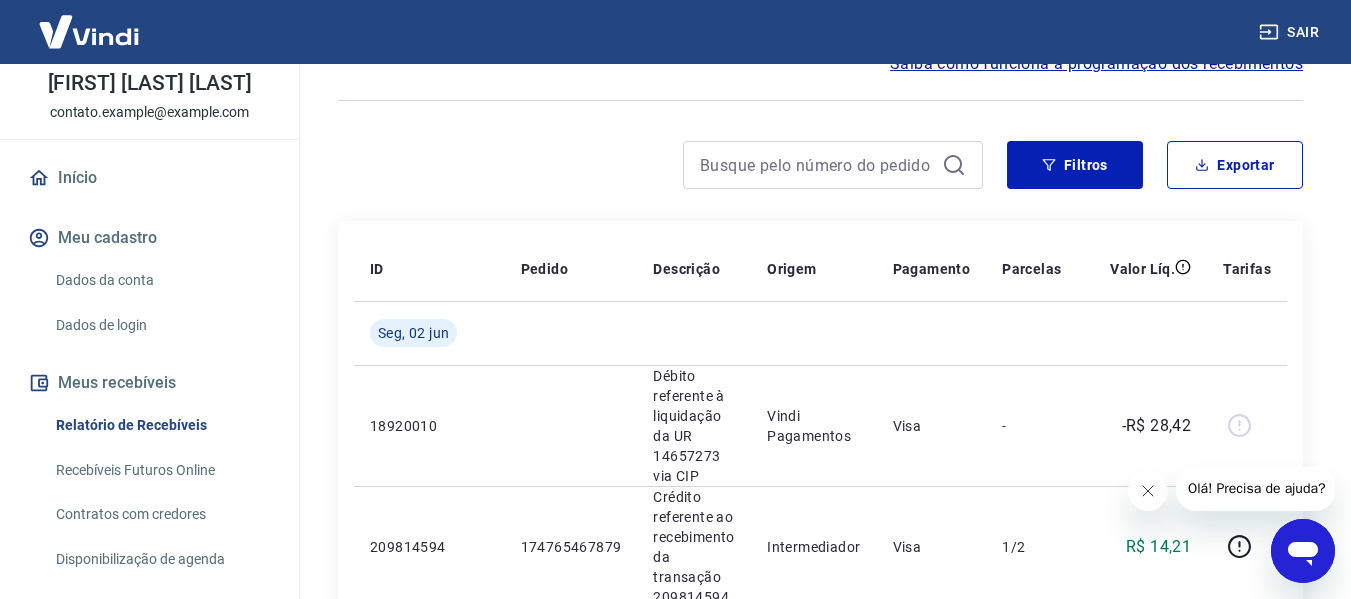 scroll, scrollTop: 0, scrollLeft: 0, axis: both 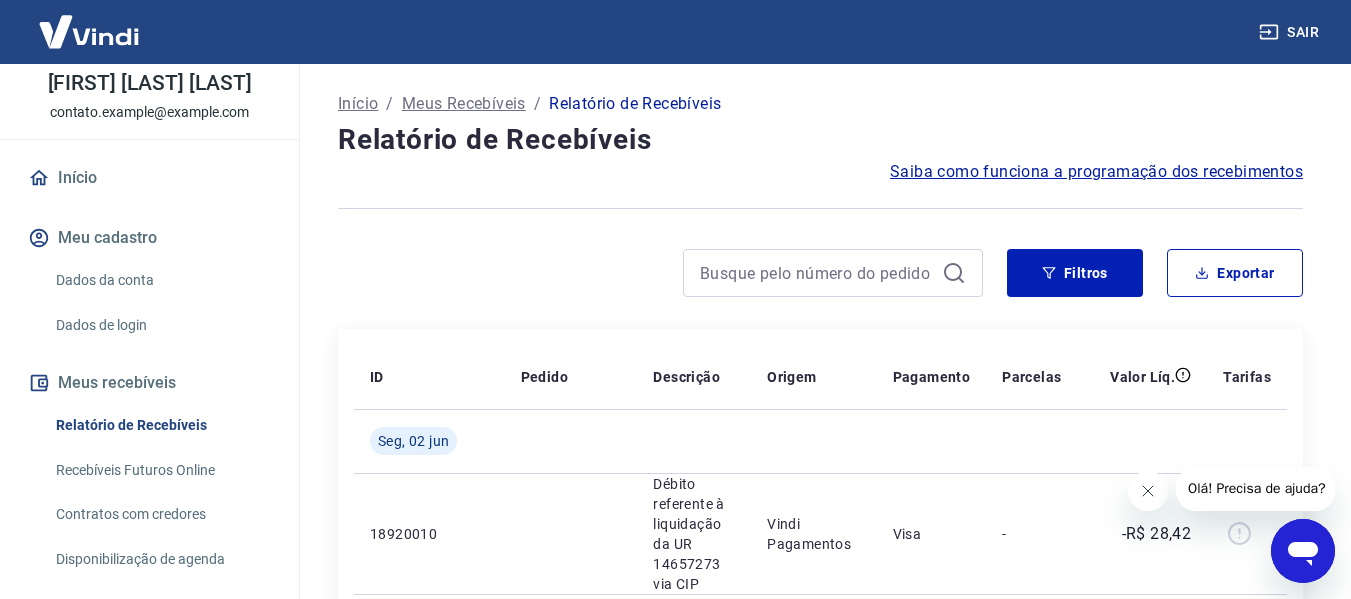 click on "Meus Recebíveis" at bounding box center [464, 104] 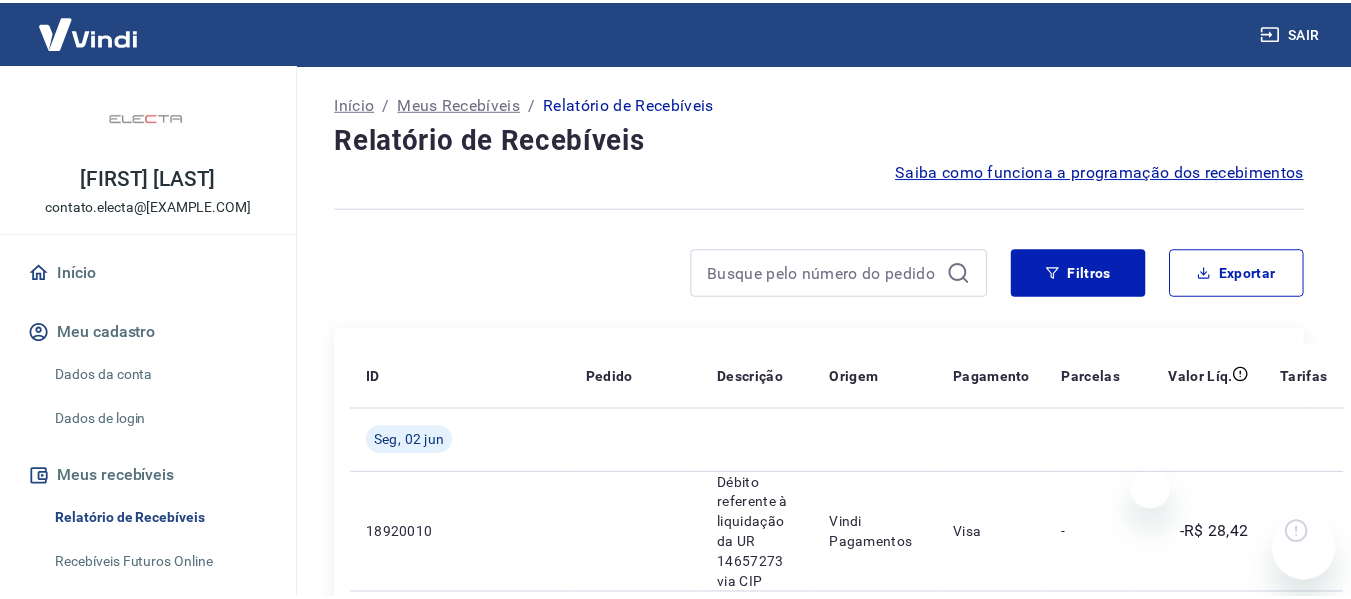 scroll, scrollTop: 0, scrollLeft: 0, axis: both 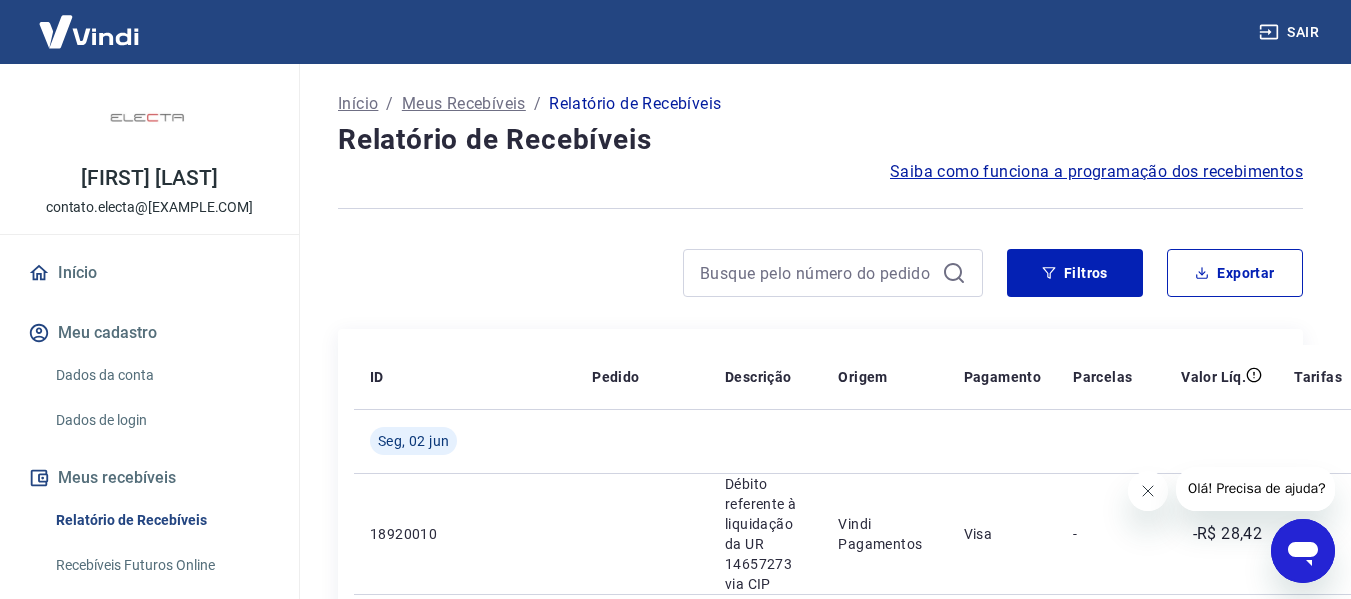 click on "Meus Recebíveis" at bounding box center (464, 104) 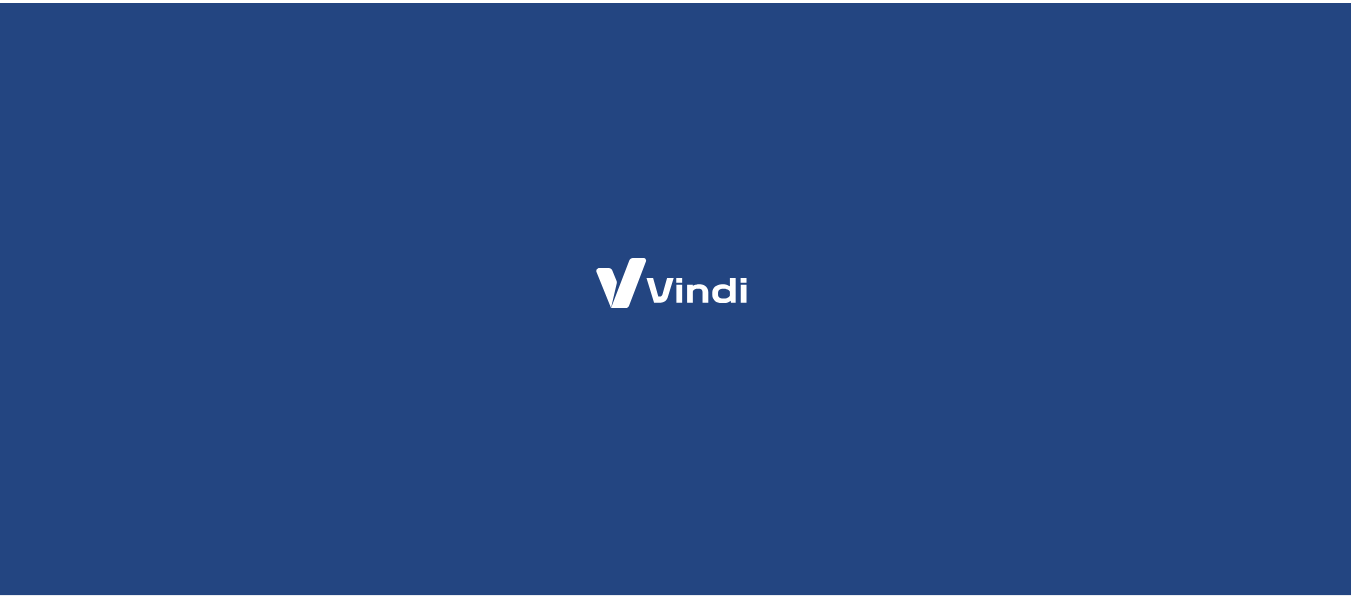 scroll, scrollTop: 0, scrollLeft: 0, axis: both 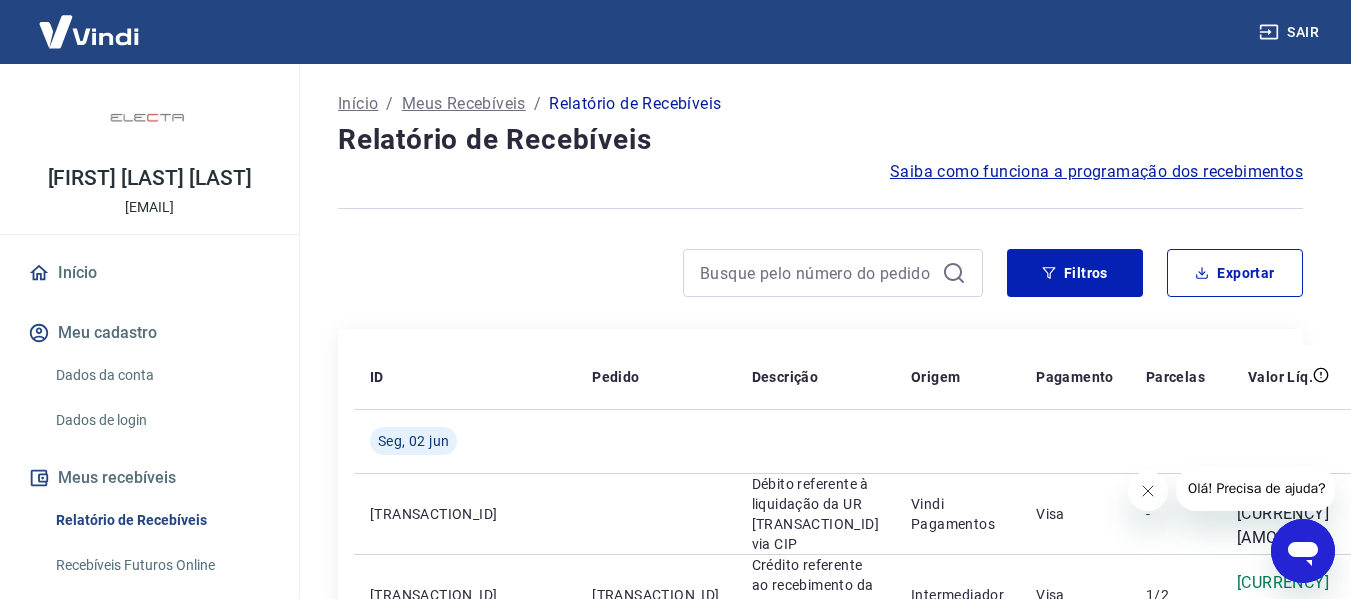 click on "Início" at bounding box center [358, 104] 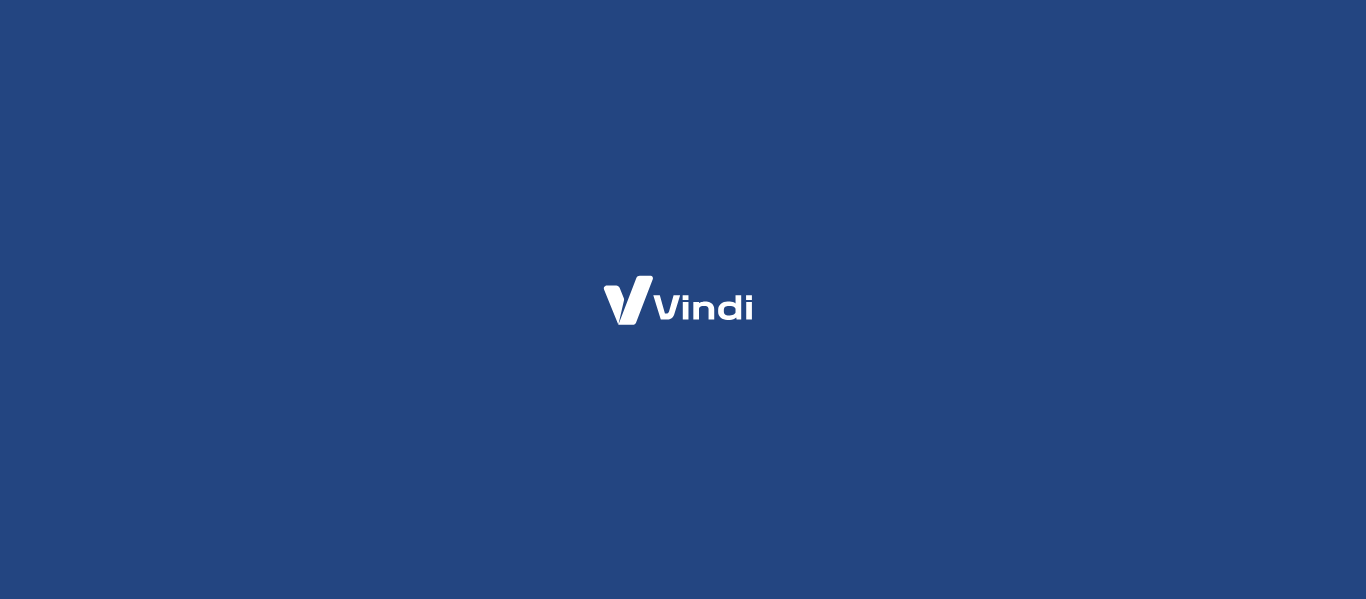 scroll, scrollTop: 0, scrollLeft: 0, axis: both 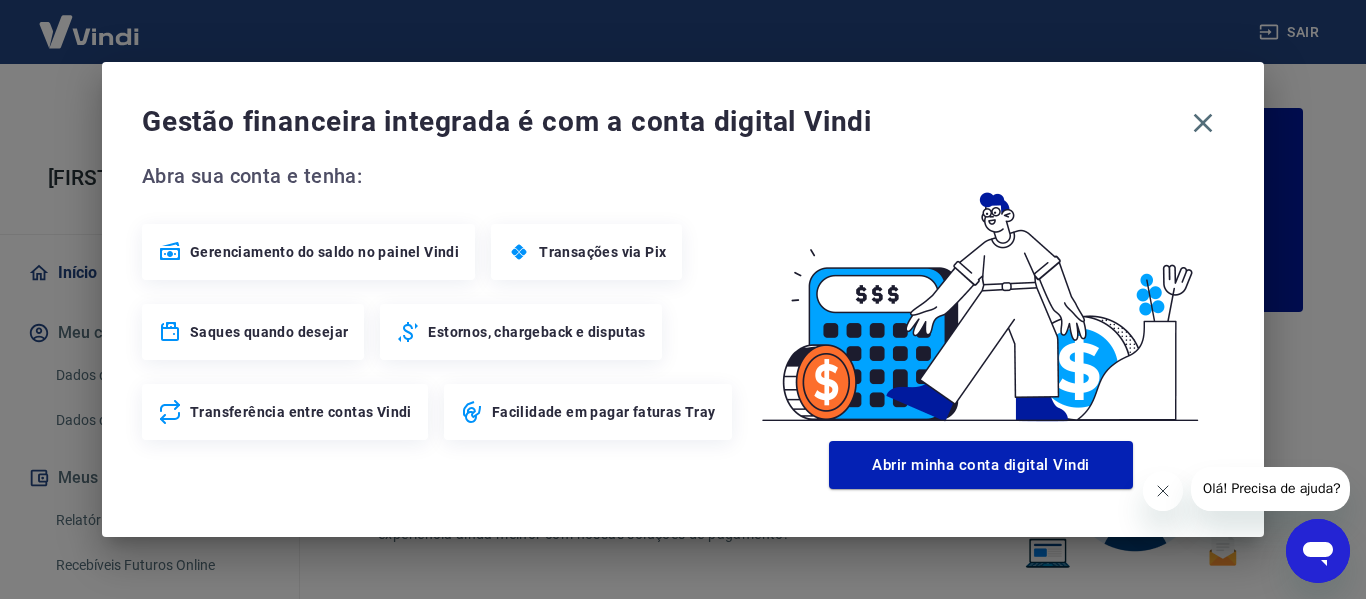 click 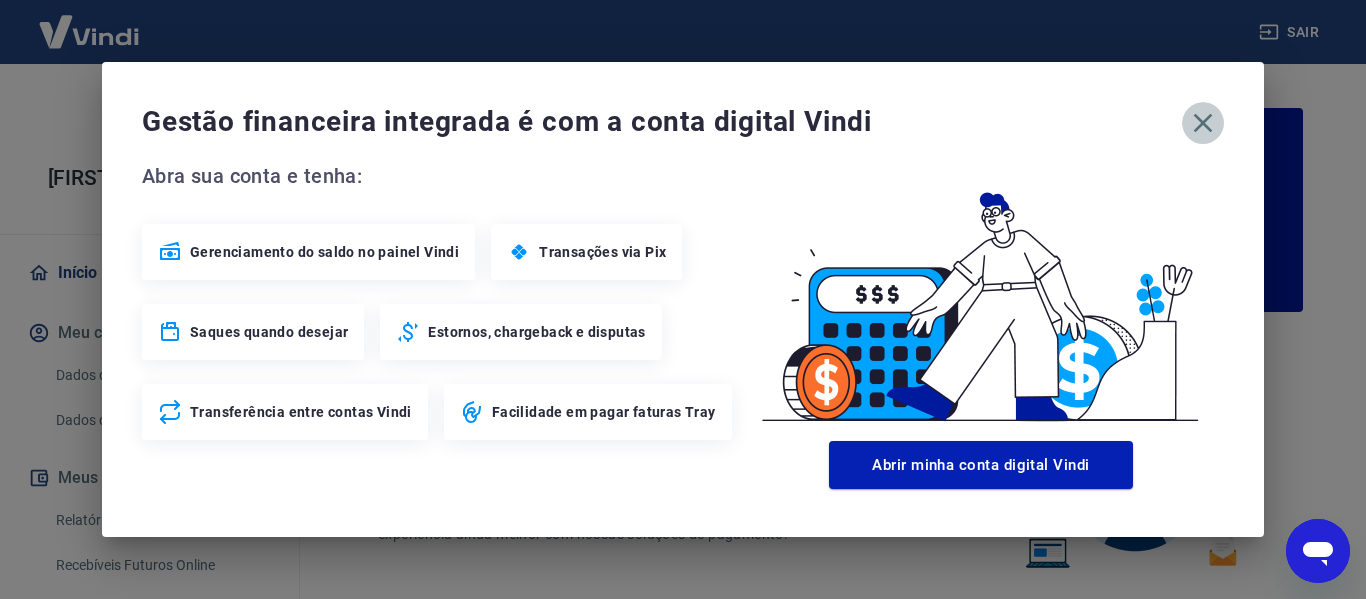 click 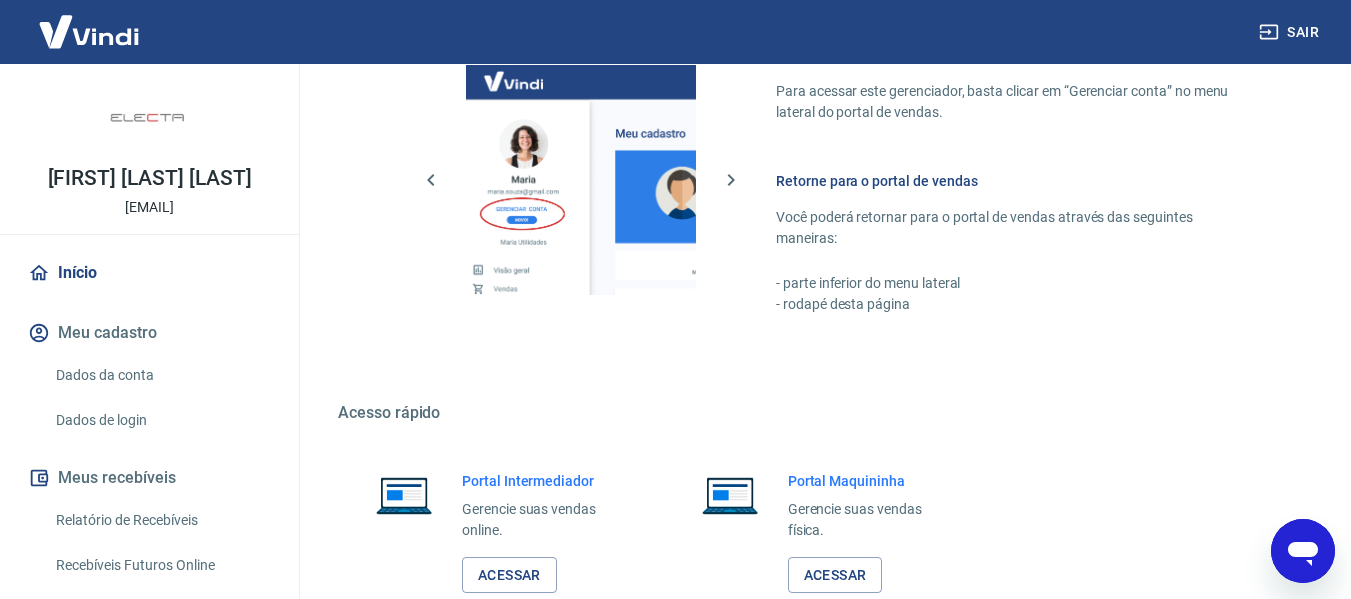 scroll, scrollTop: 1249, scrollLeft: 0, axis: vertical 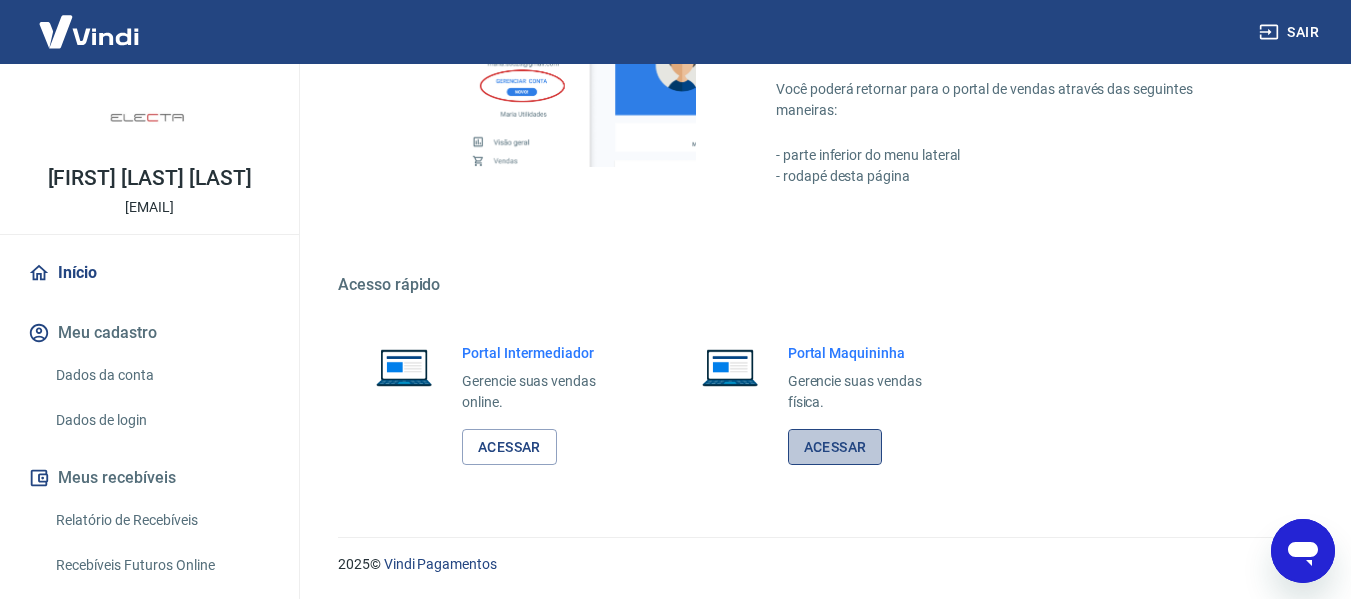 click on "Acessar" at bounding box center [835, 447] 